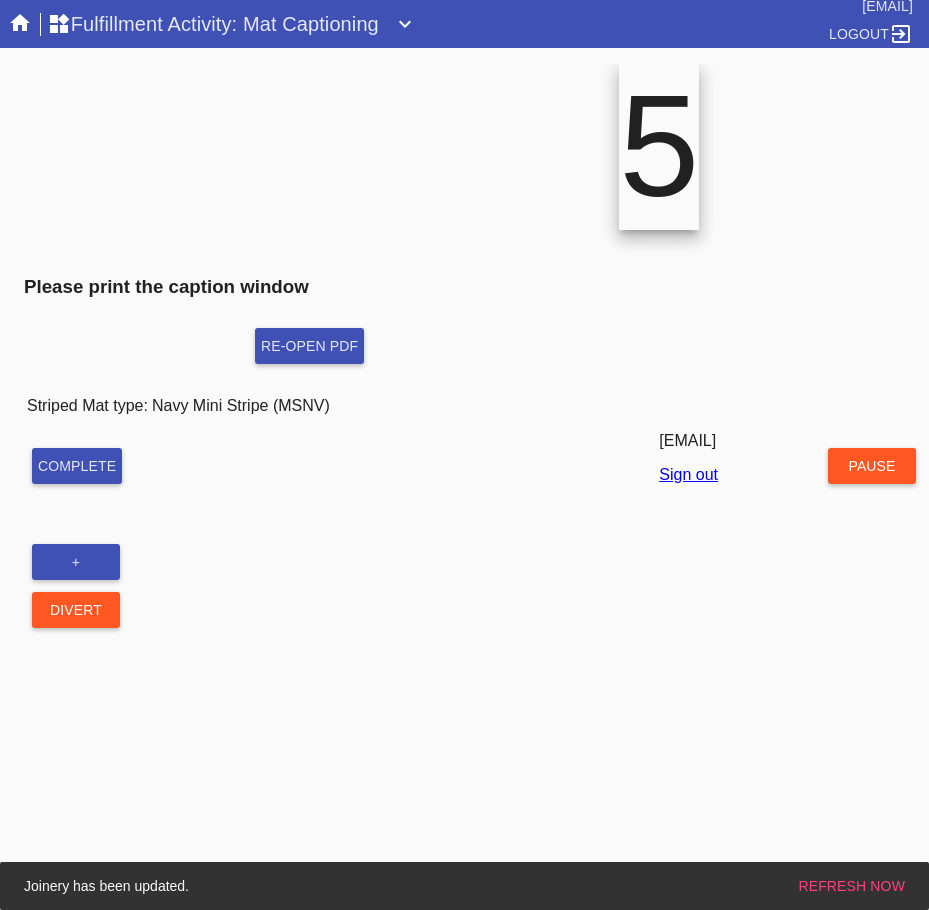 scroll, scrollTop: 0, scrollLeft: 0, axis: both 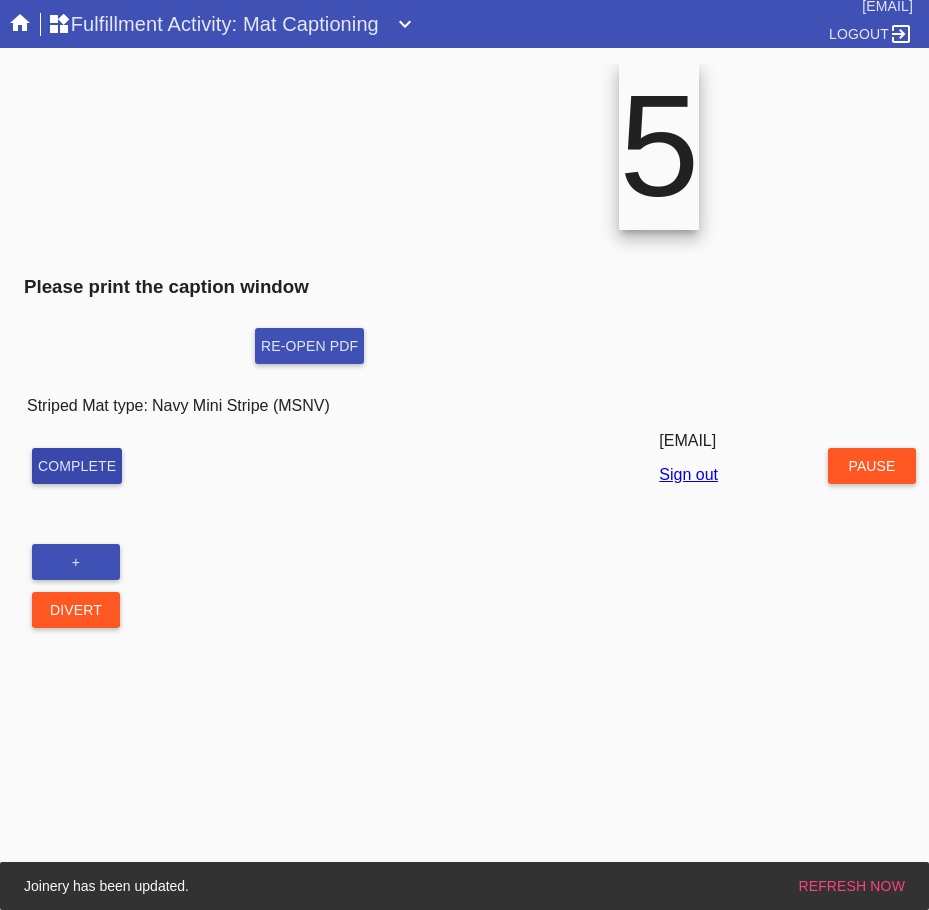 click on "Complete" at bounding box center (77, 466) 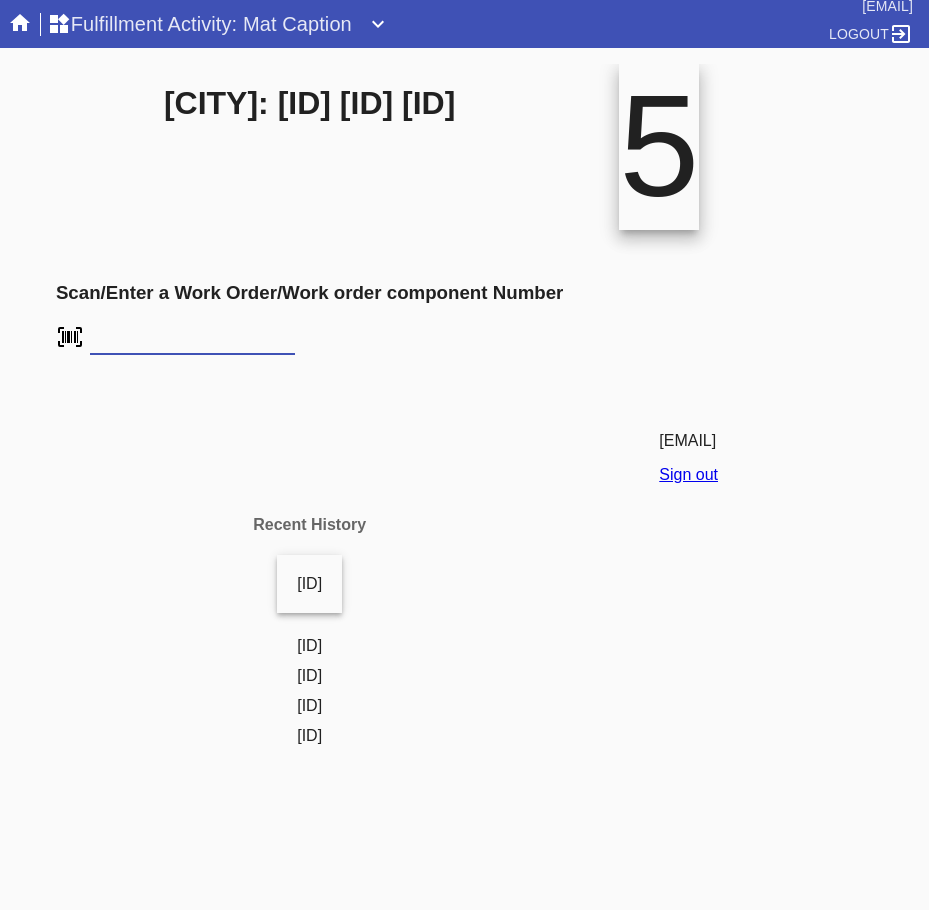 scroll, scrollTop: 0, scrollLeft: 0, axis: both 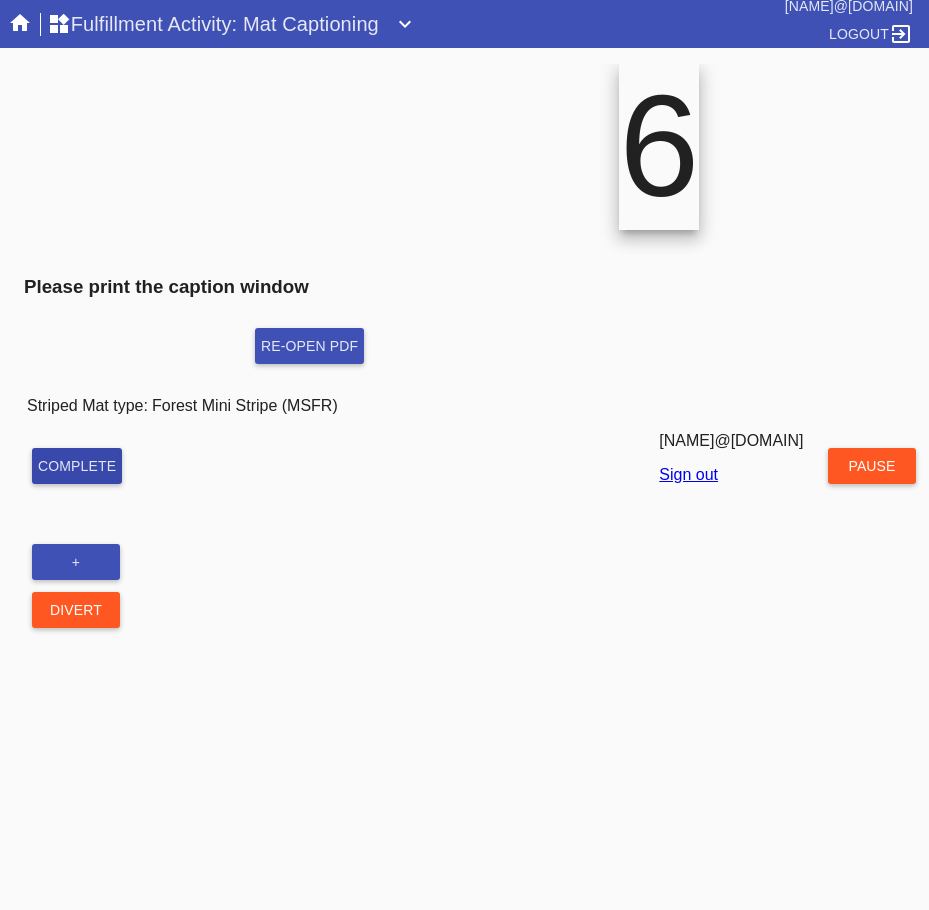 click on "Complete" at bounding box center [77, 466] 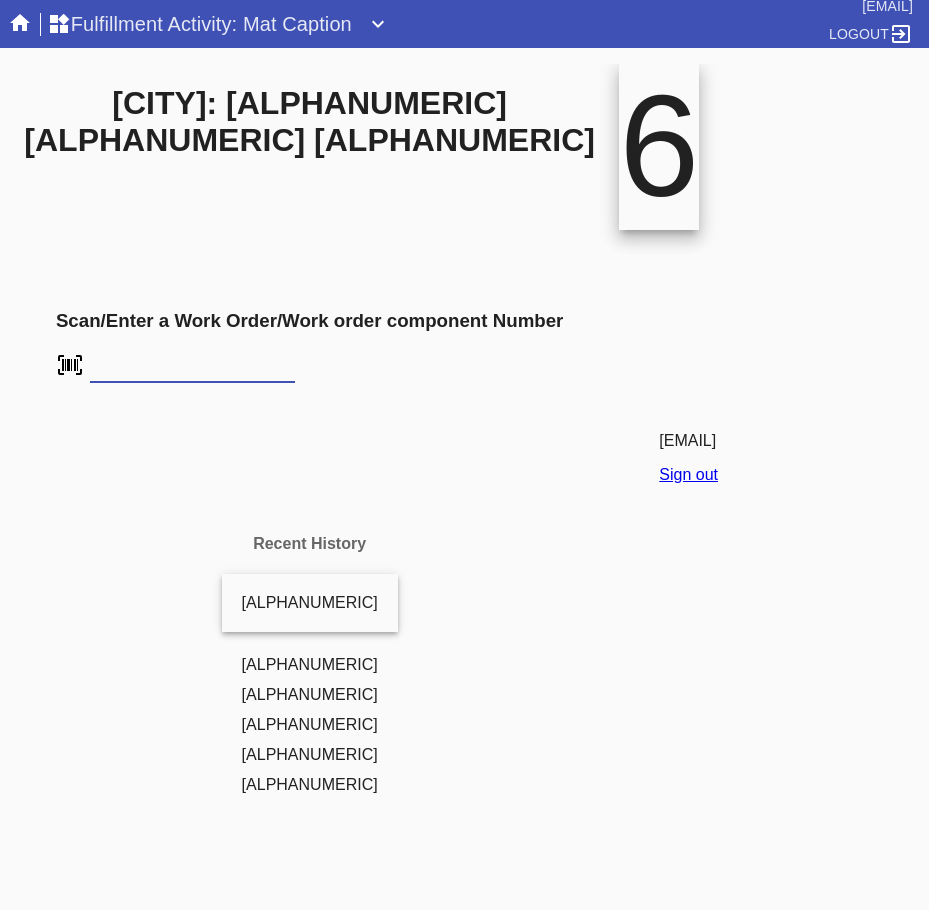 scroll, scrollTop: 0, scrollLeft: 0, axis: both 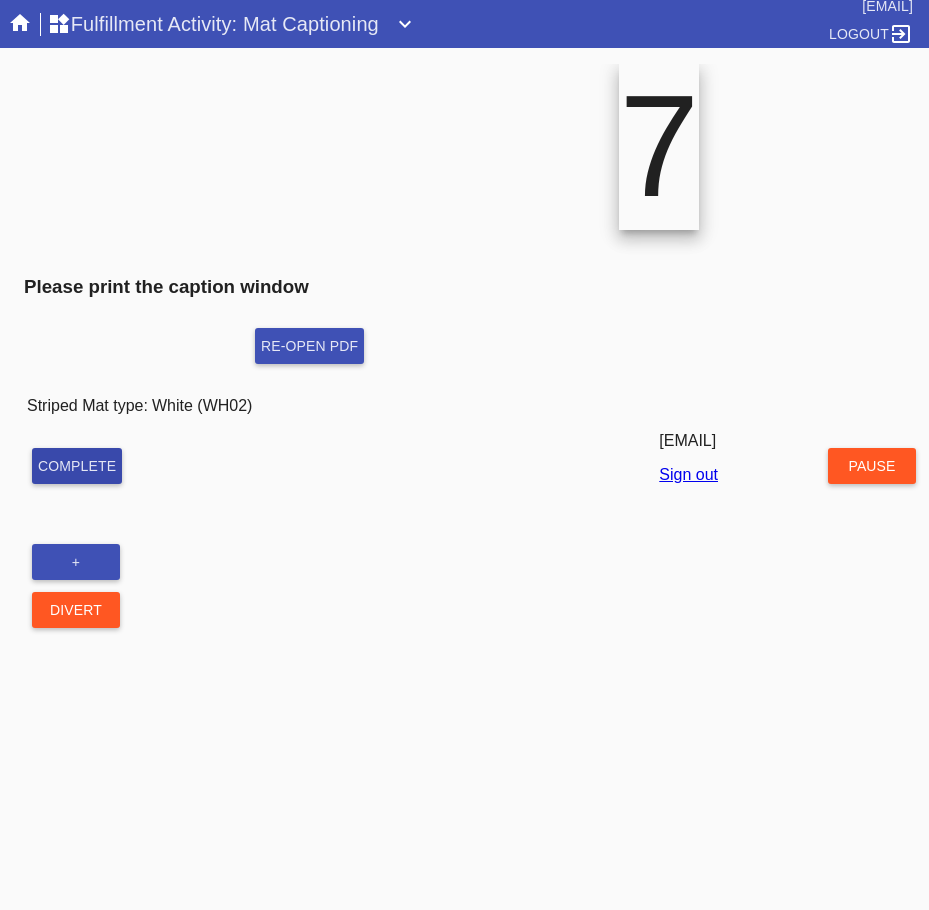 click on "Complete" at bounding box center (77, 466) 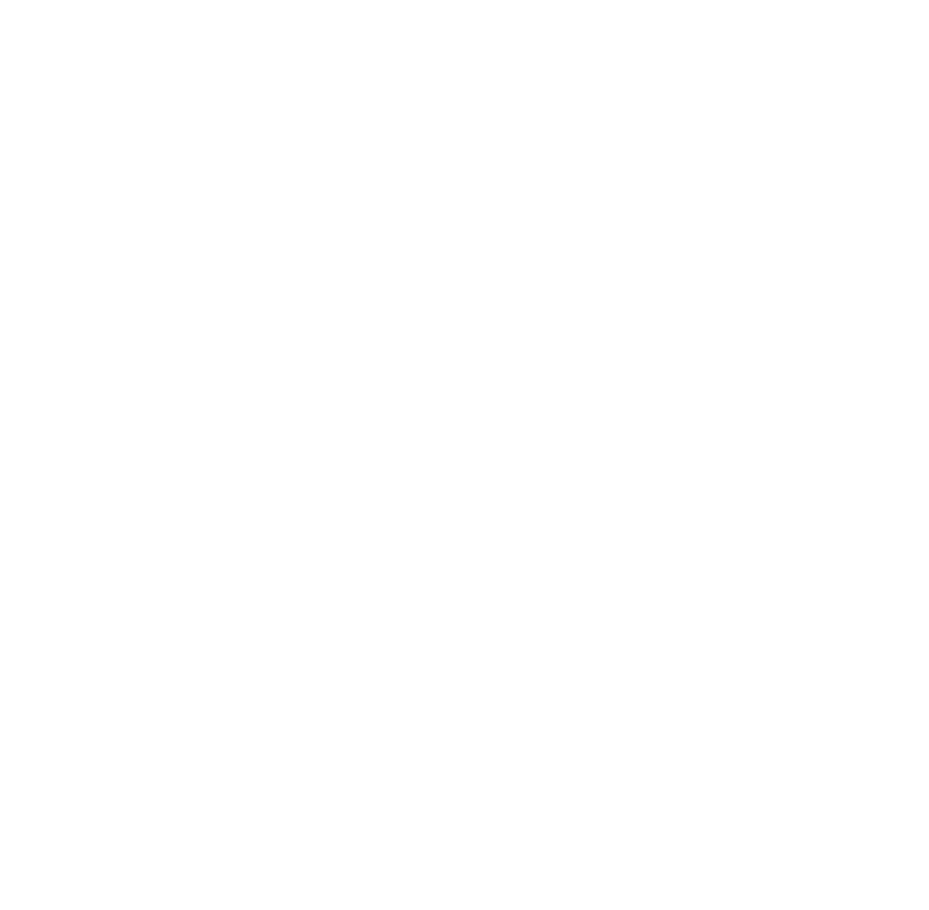 scroll, scrollTop: 0, scrollLeft: 0, axis: both 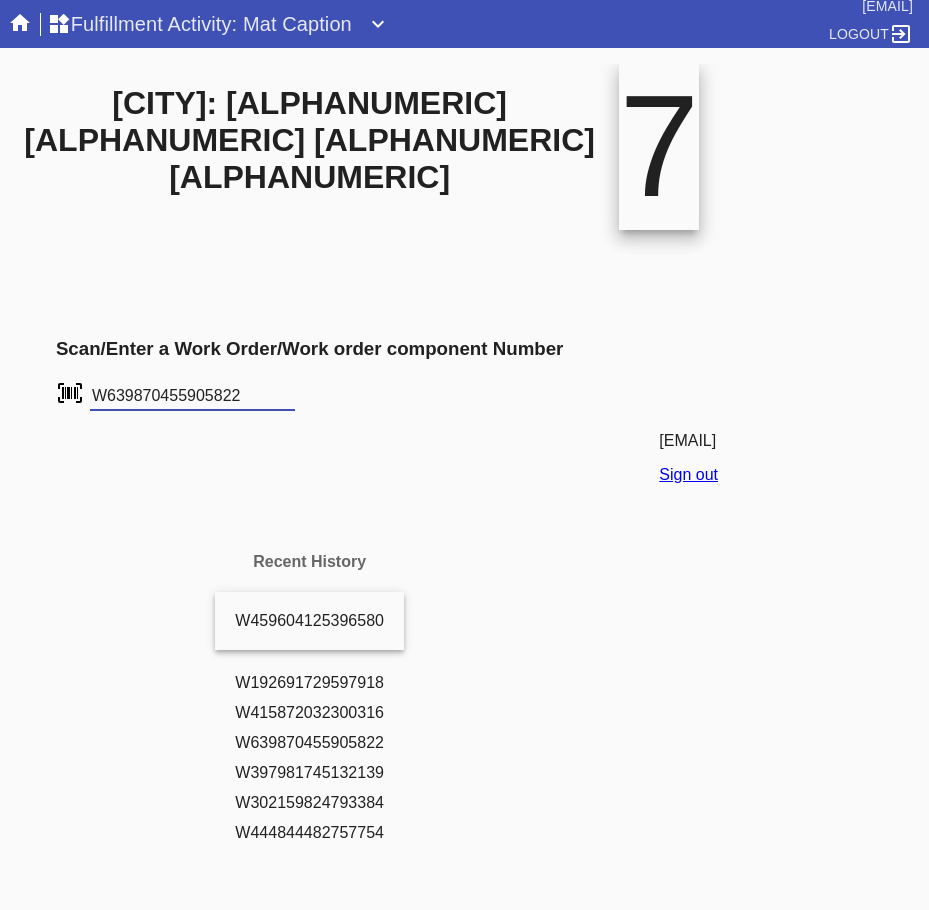 type on "W639870455905822" 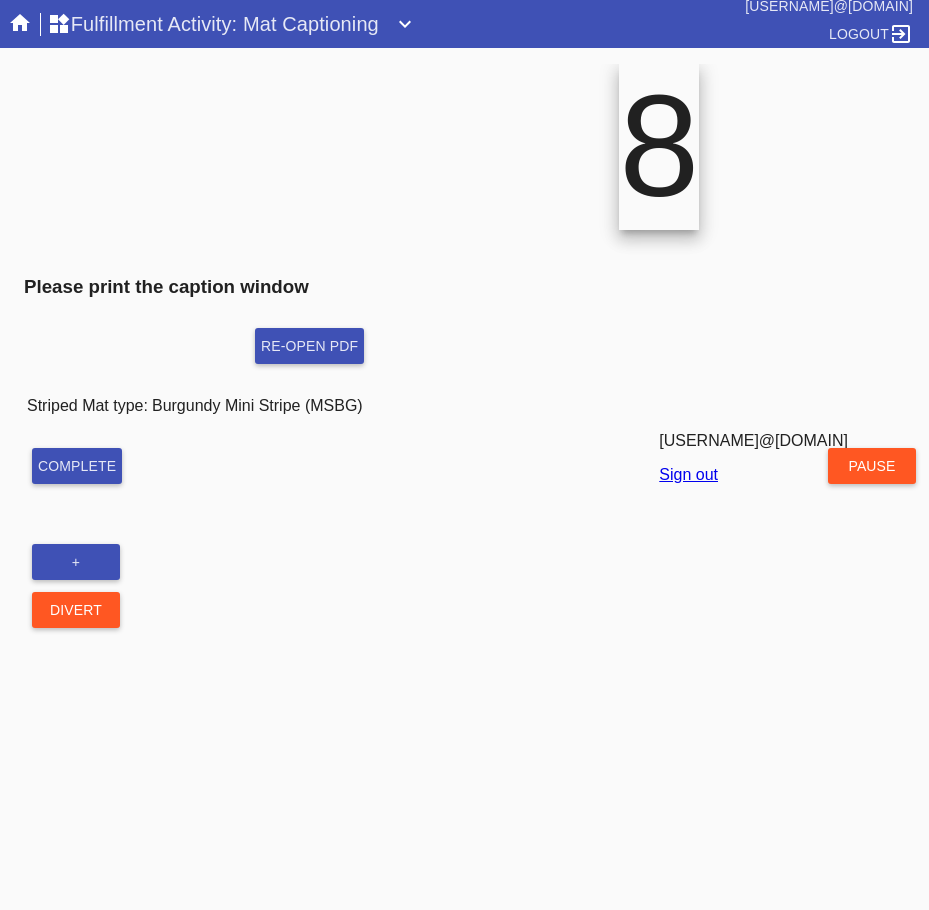 scroll, scrollTop: 0, scrollLeft: 0, axis: both 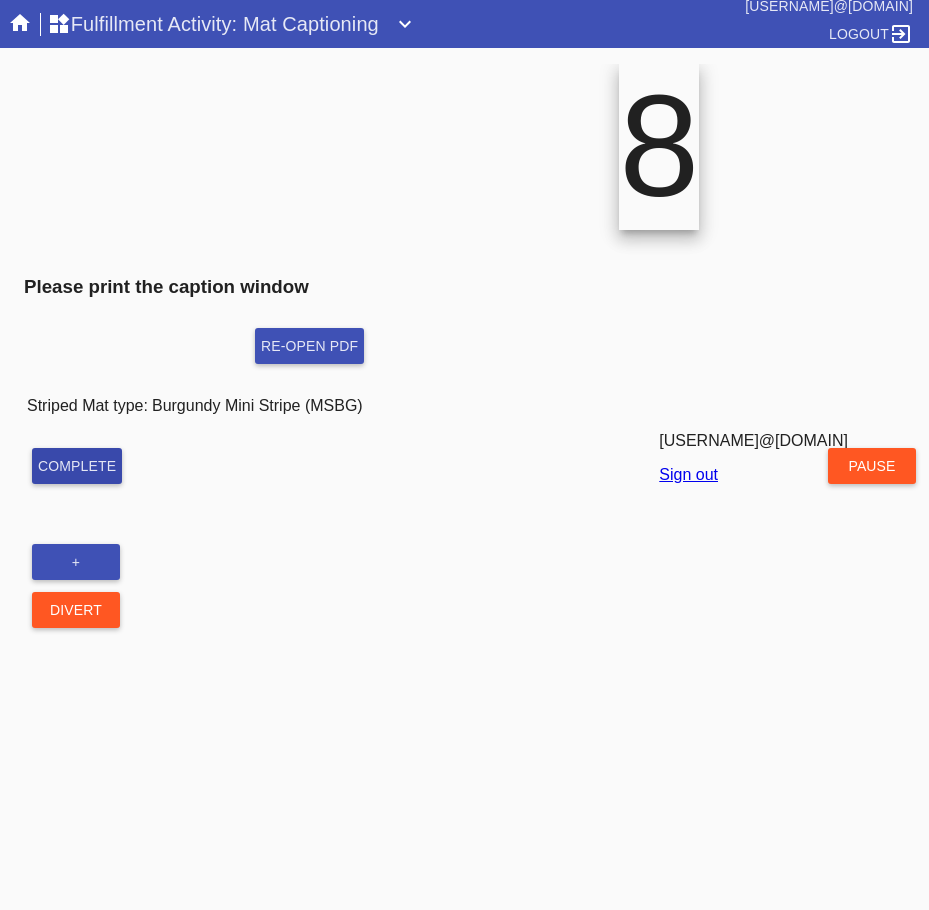 drag, startPoint x: 89, startPoint y: 447, endPoint x: 464, endPoint y: 618, distance: 412.14804 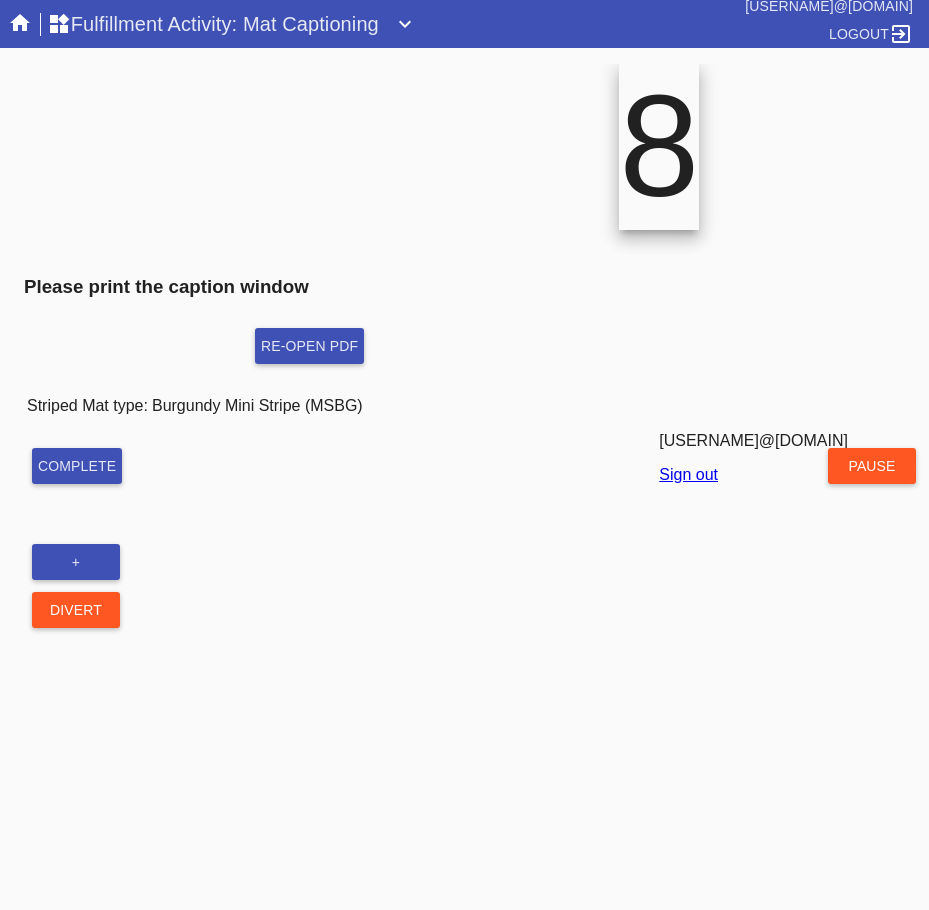 click on "Complete" at bounding box center (77, 466) 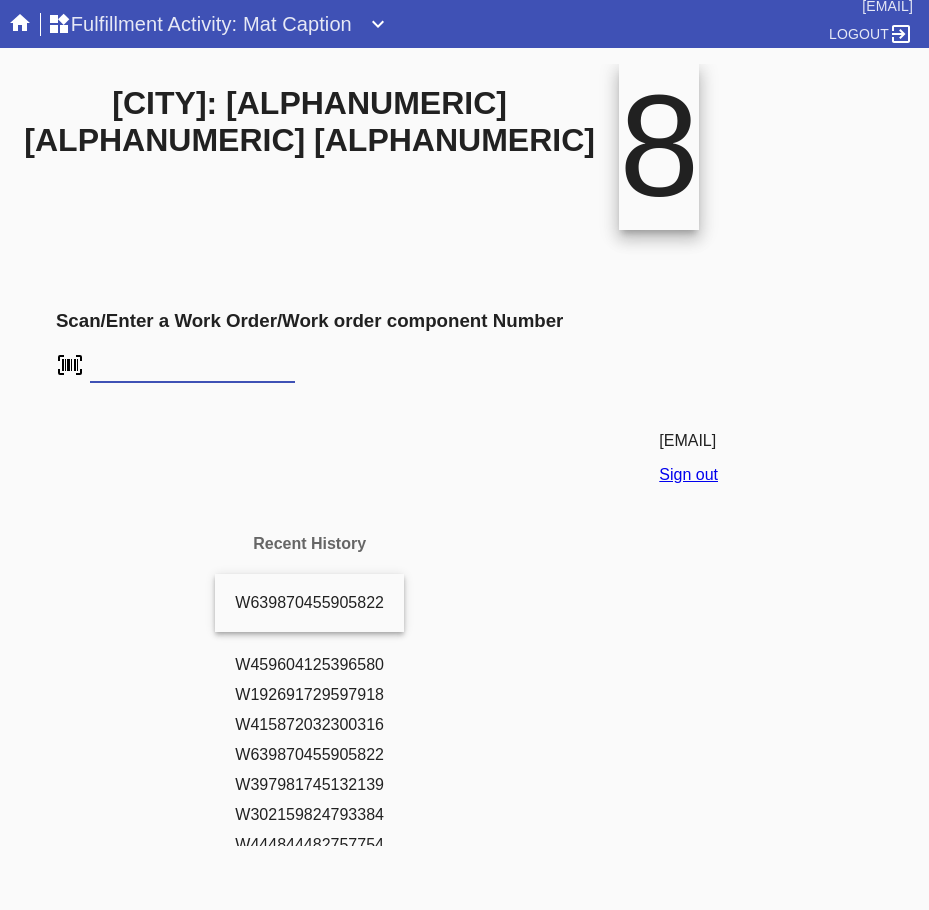 scroll, scrollTop: 0, scrollLeft: 0, axis: both 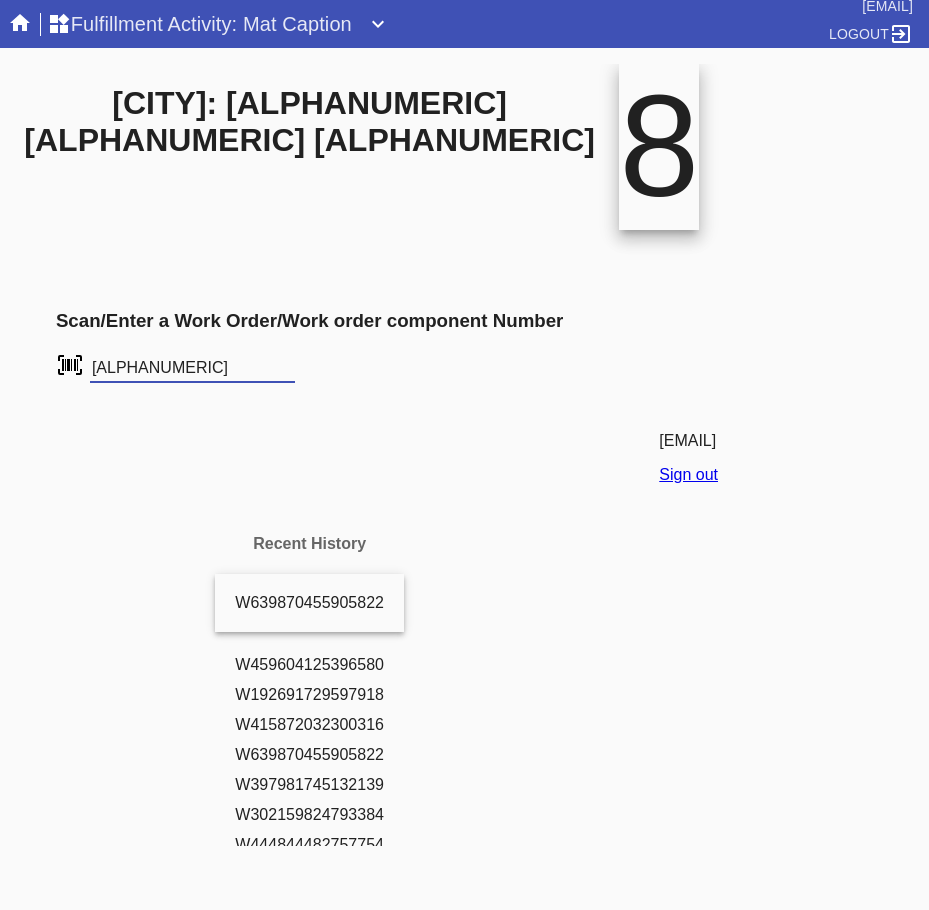 type on "[ID]" 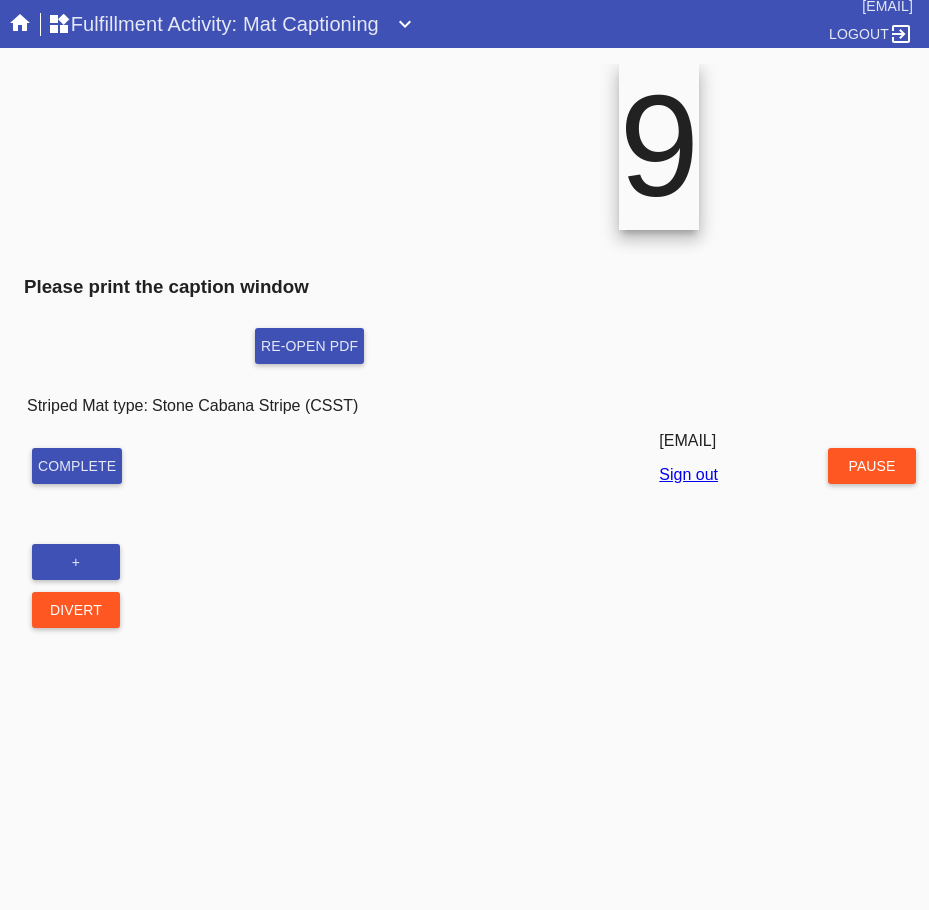 scroll, scrollTop: 0, scrollLeft: 0, axis: both 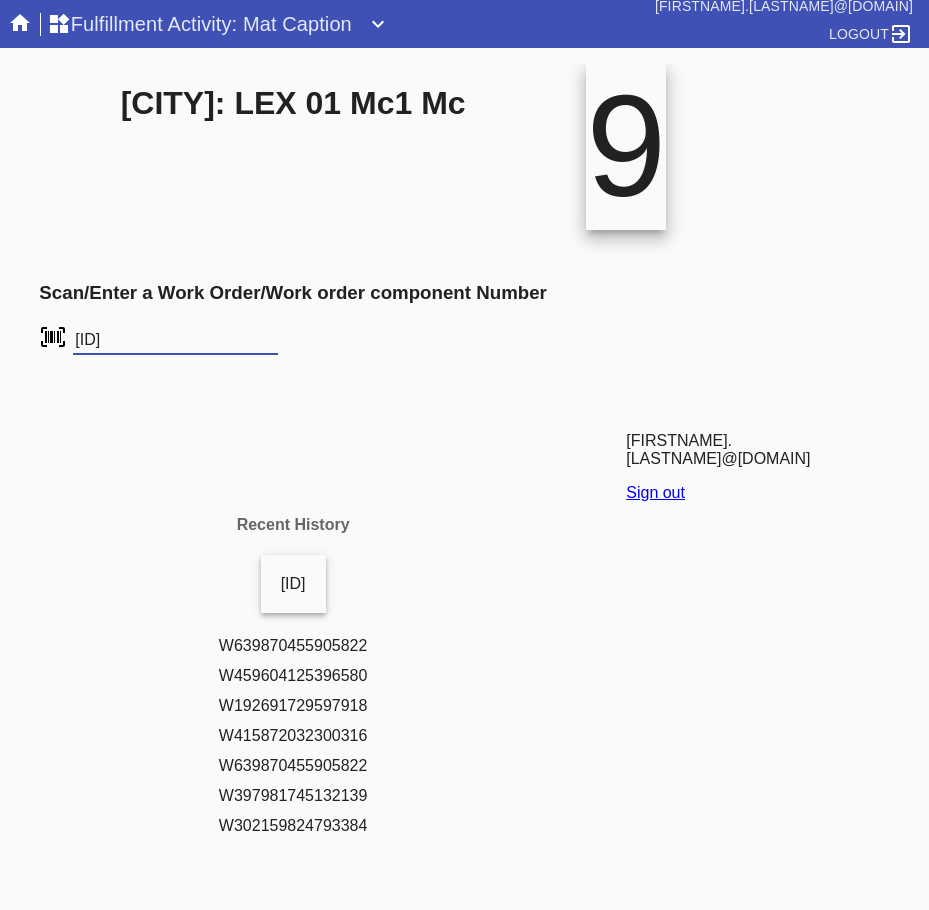 type on "W176367764628957" 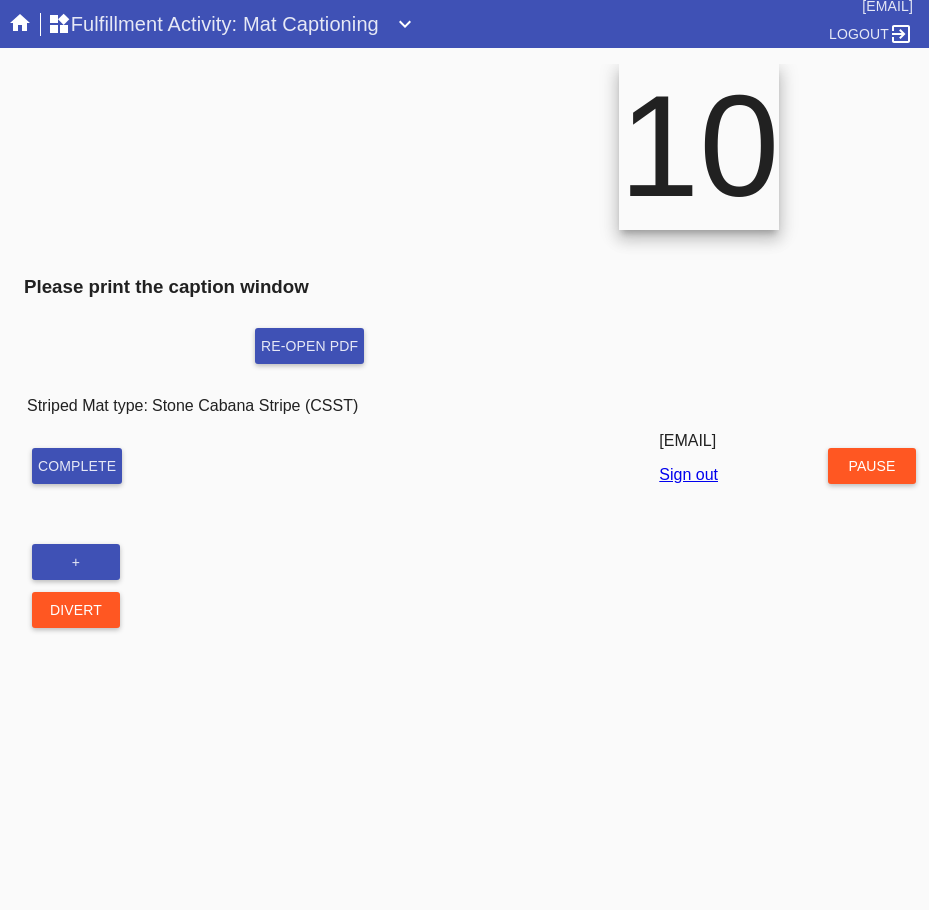 scroll, scrollTop: 0, scrollLeft: 0, axis: both 